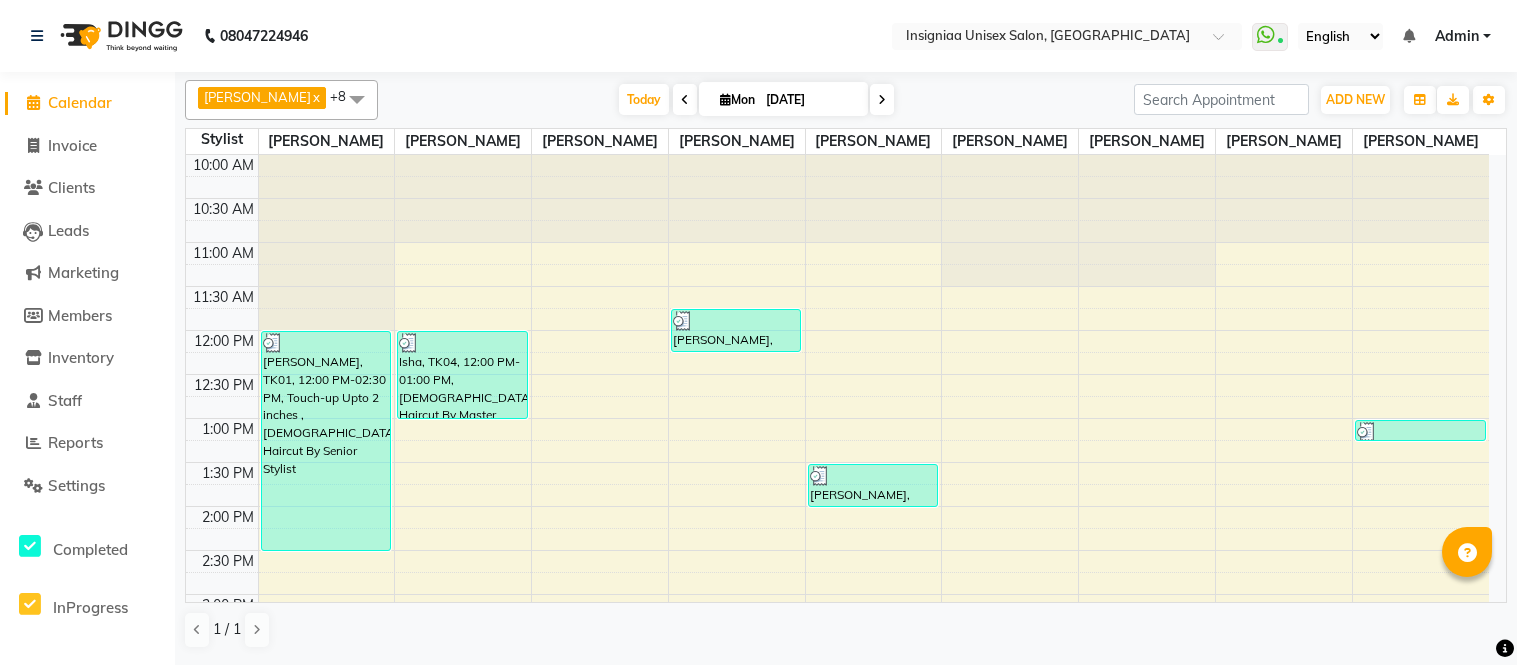 scroll, scrollTop: 0, scrollLeft: 0, axis: both 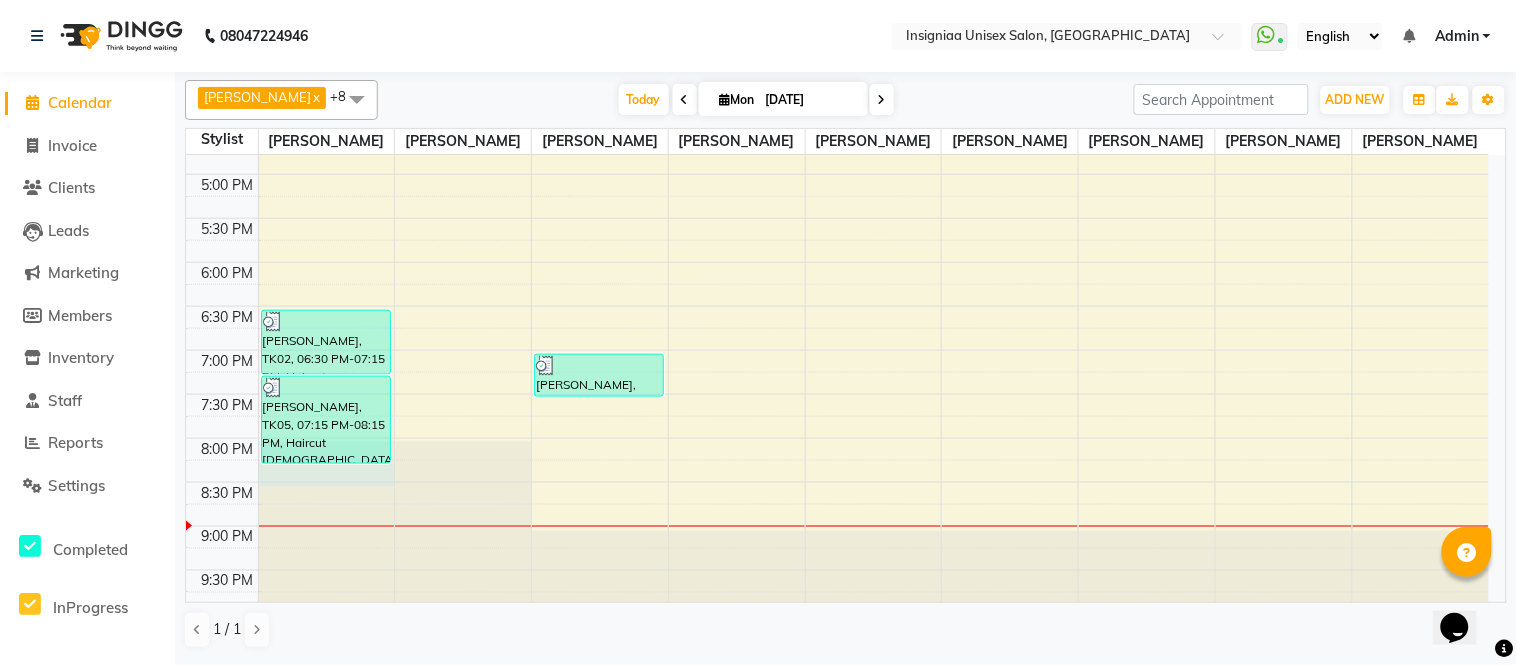 click at bounding box center (327, -441) 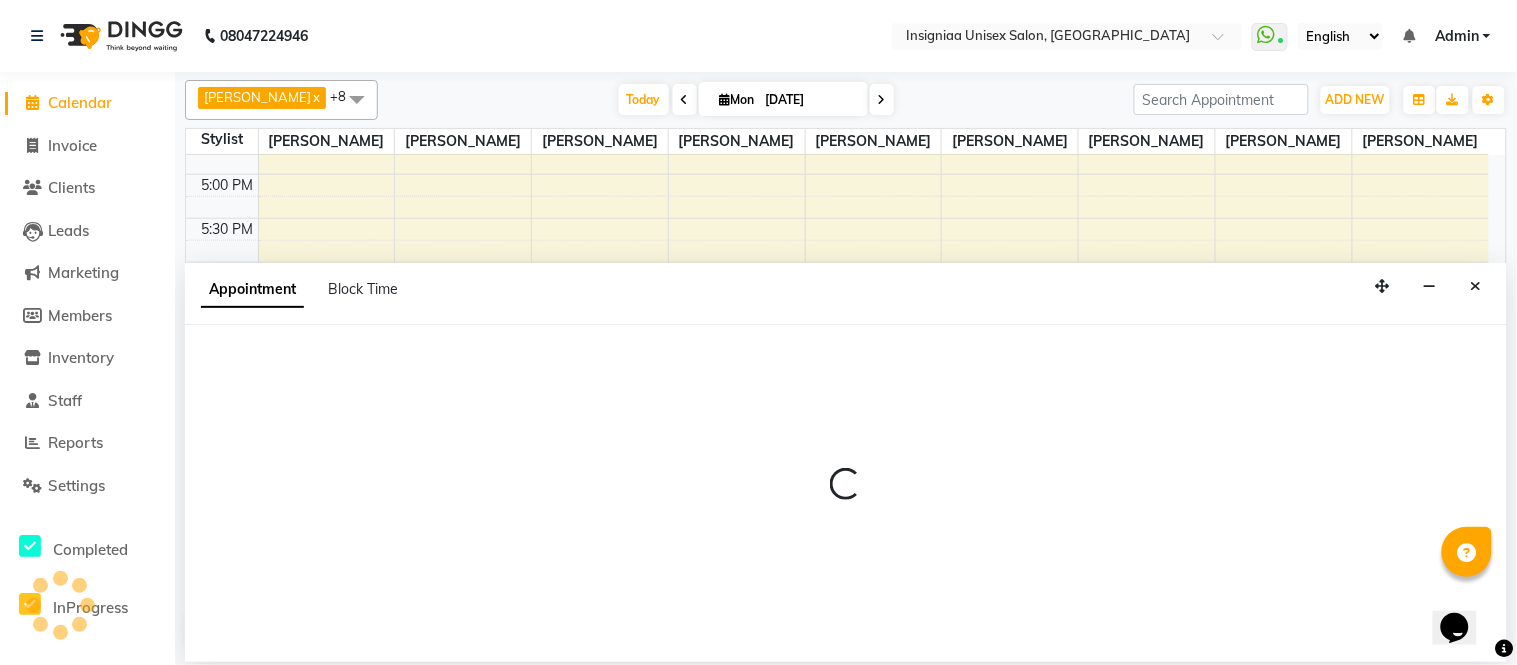 select on "58131" 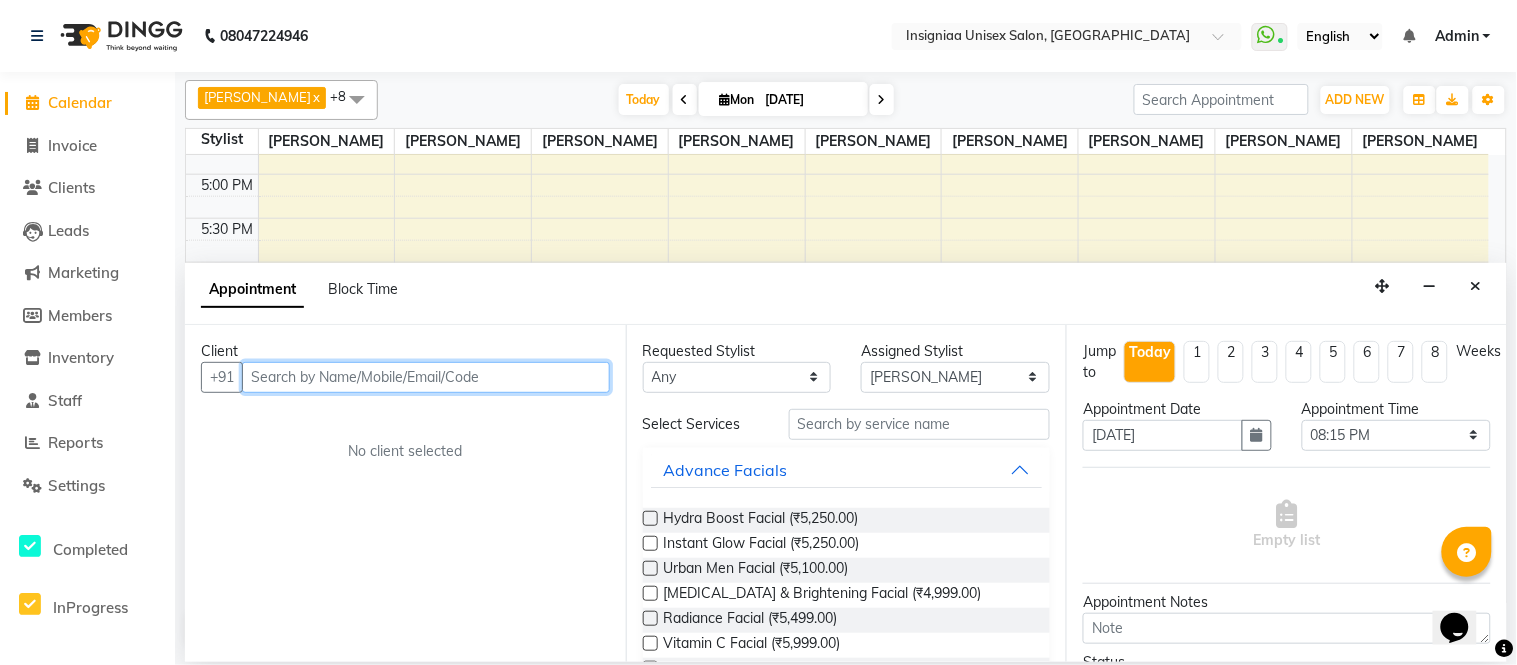 click at bounding box center [426, 377] 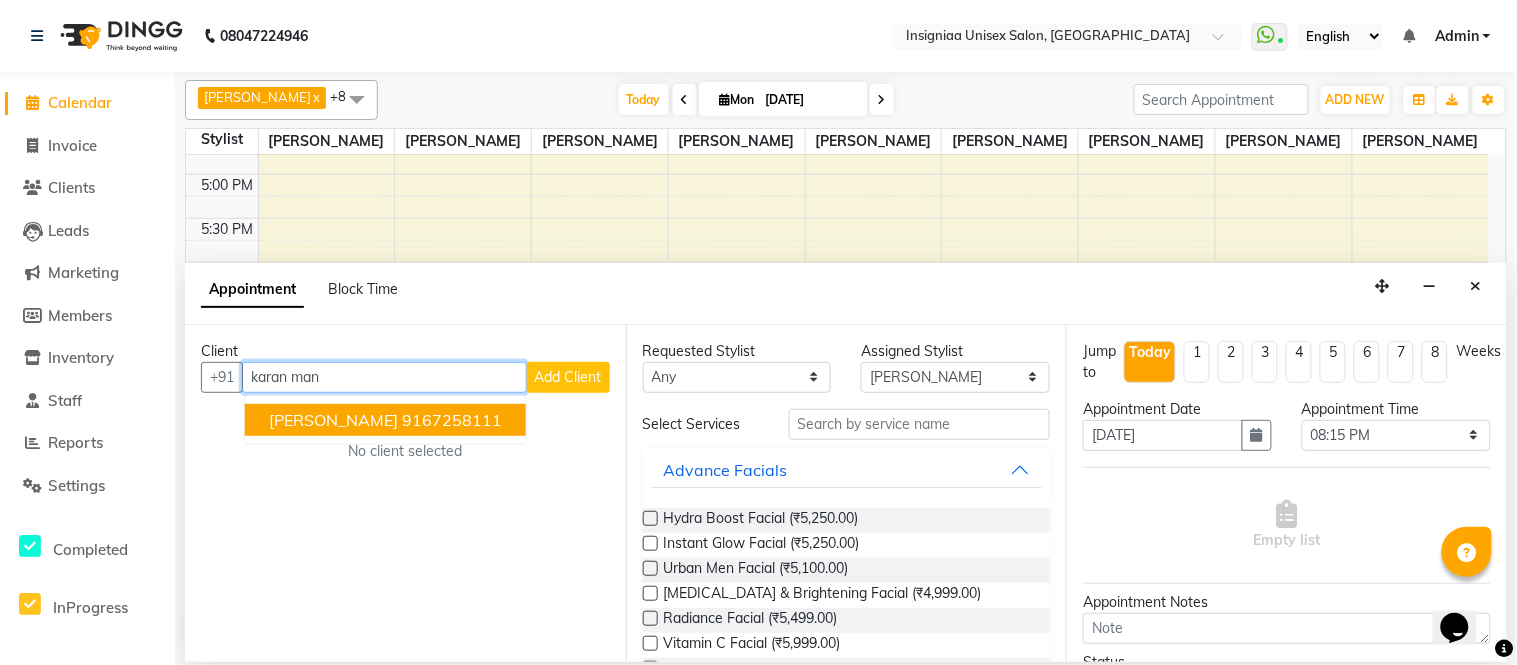 click on "9167258111" at bounding box center [452, 420] 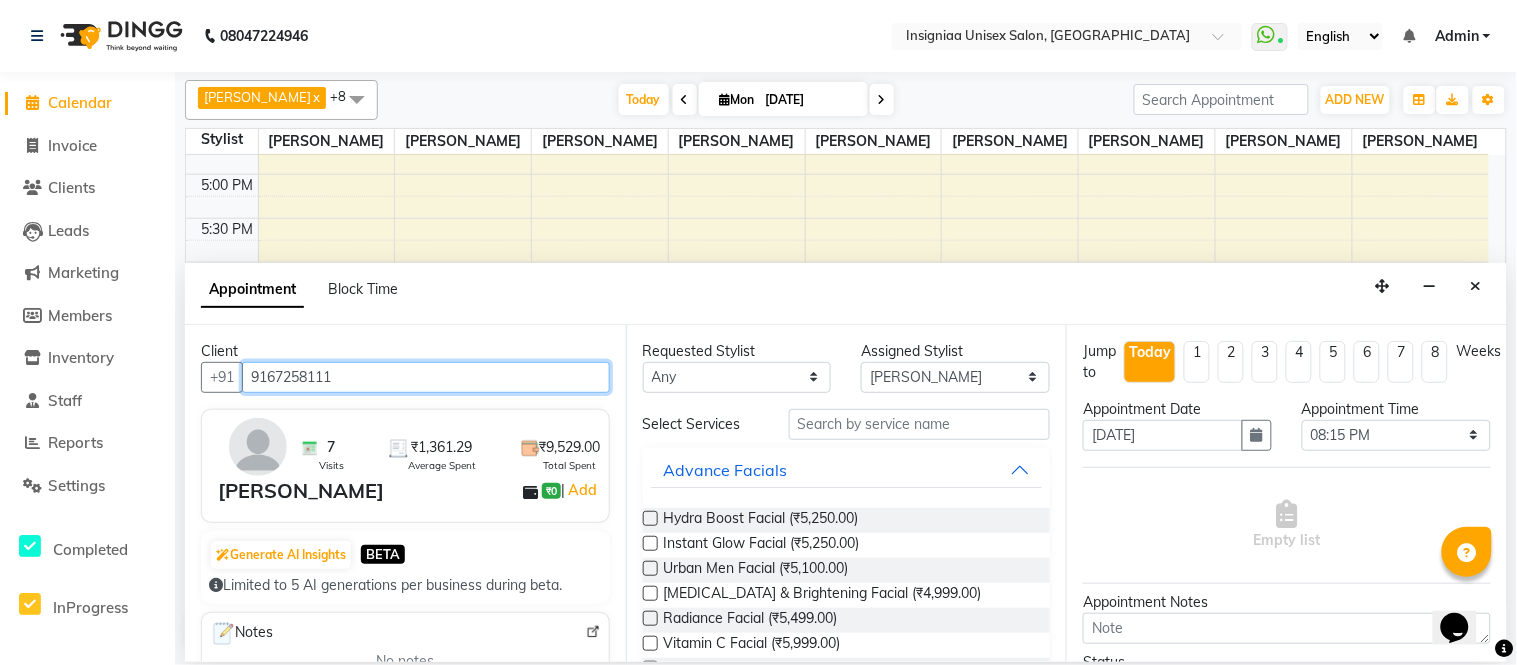 type on "9167258111" 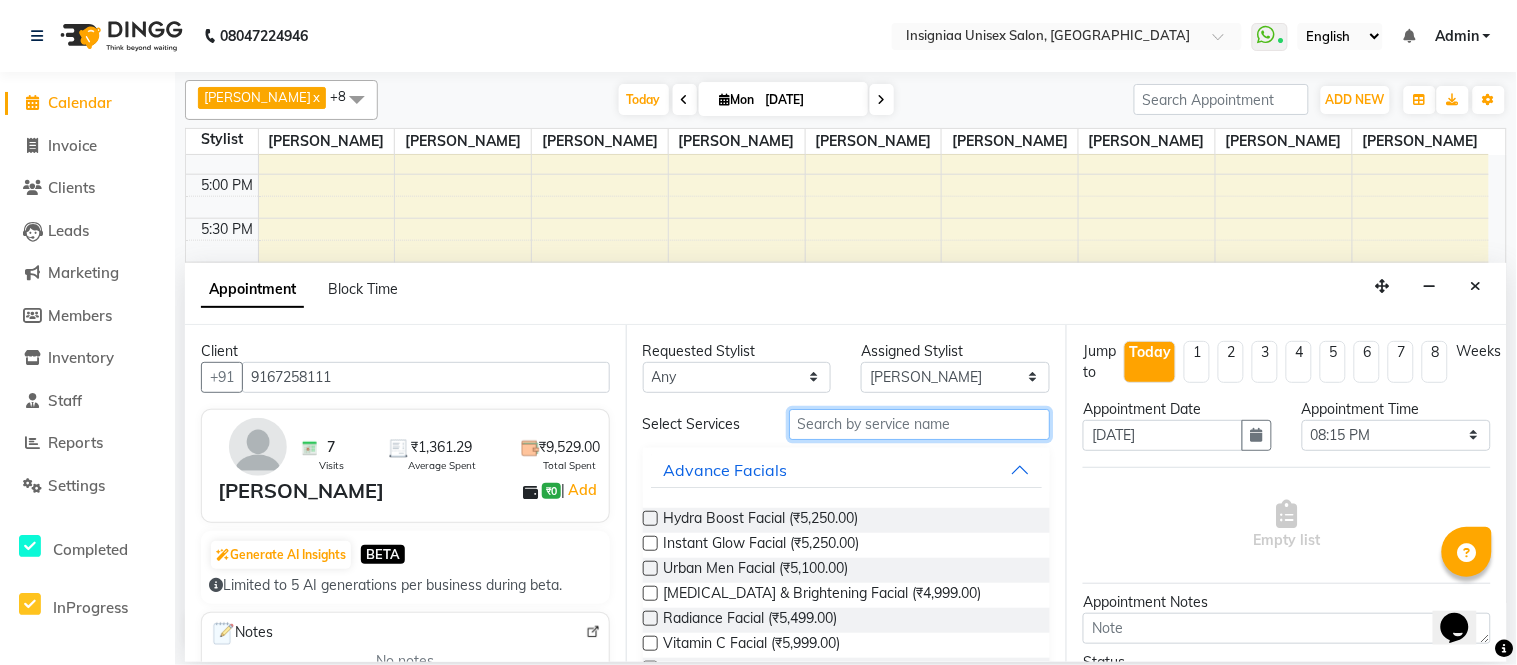 click at bounding box center [920, 424] 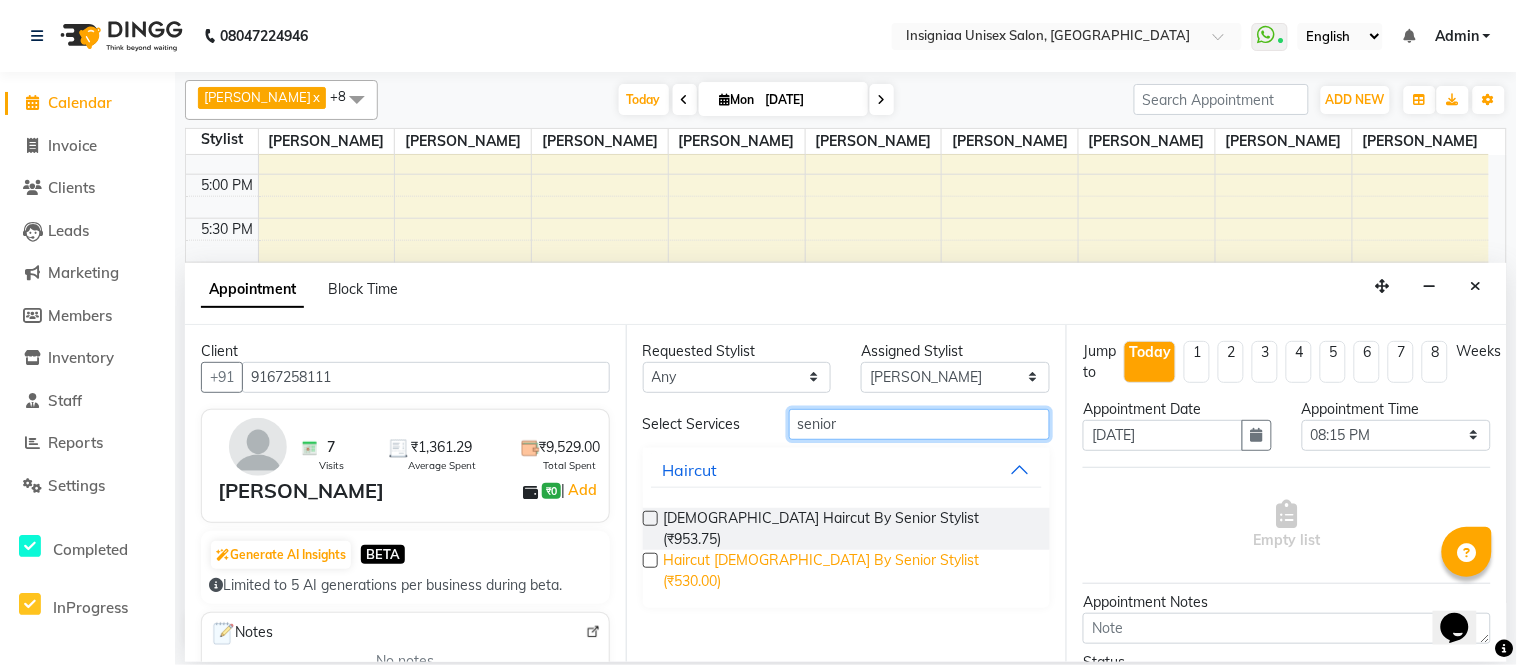type on "senior" 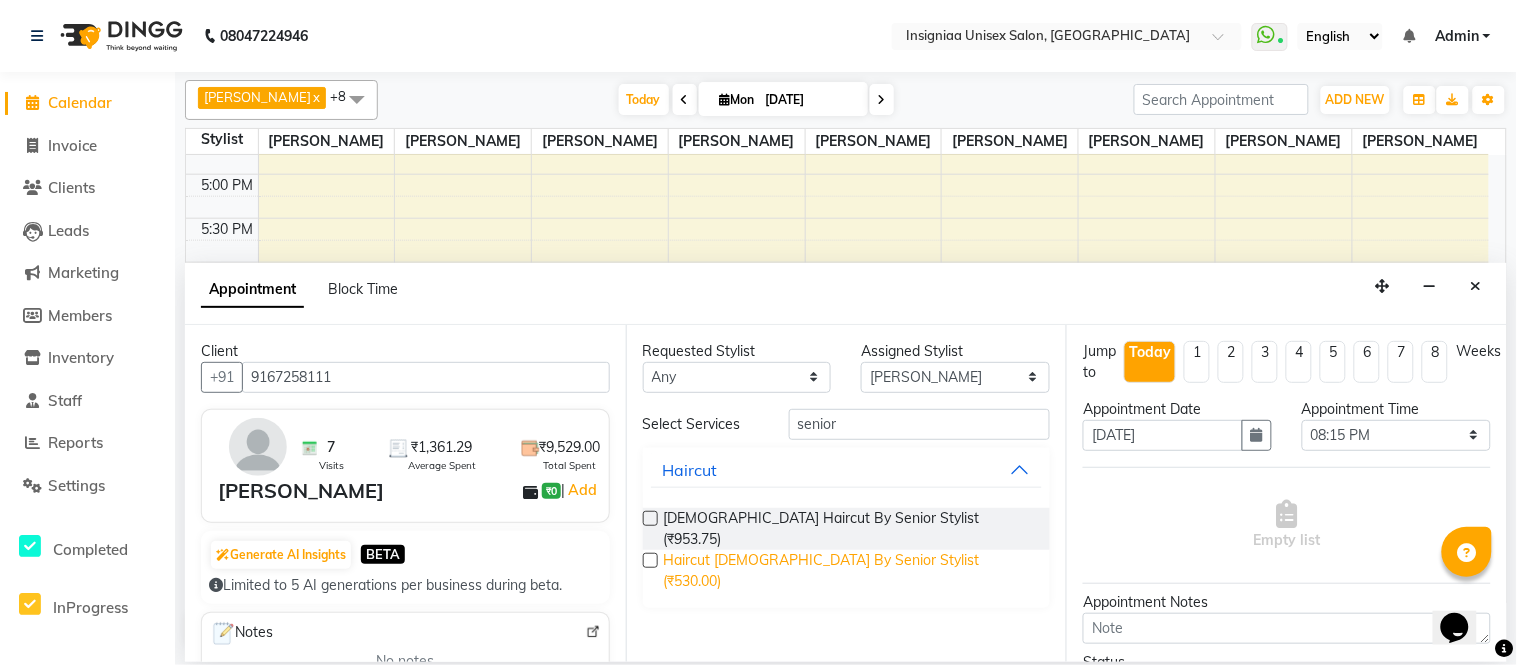 click on "Haircut [DEMOGRAPHIC_DATA] By Senior Stylist (₹530.00)" at bounding box center (849, 571) 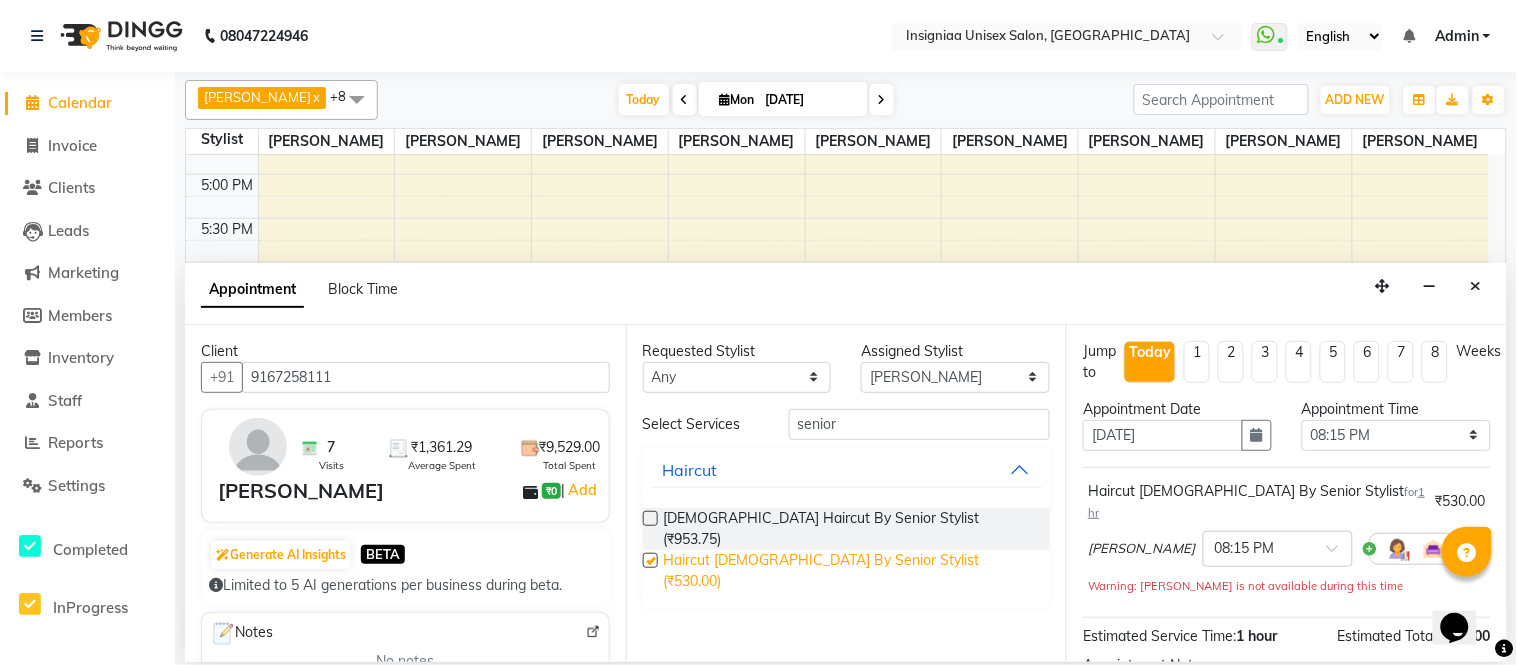 checkbox on "false" 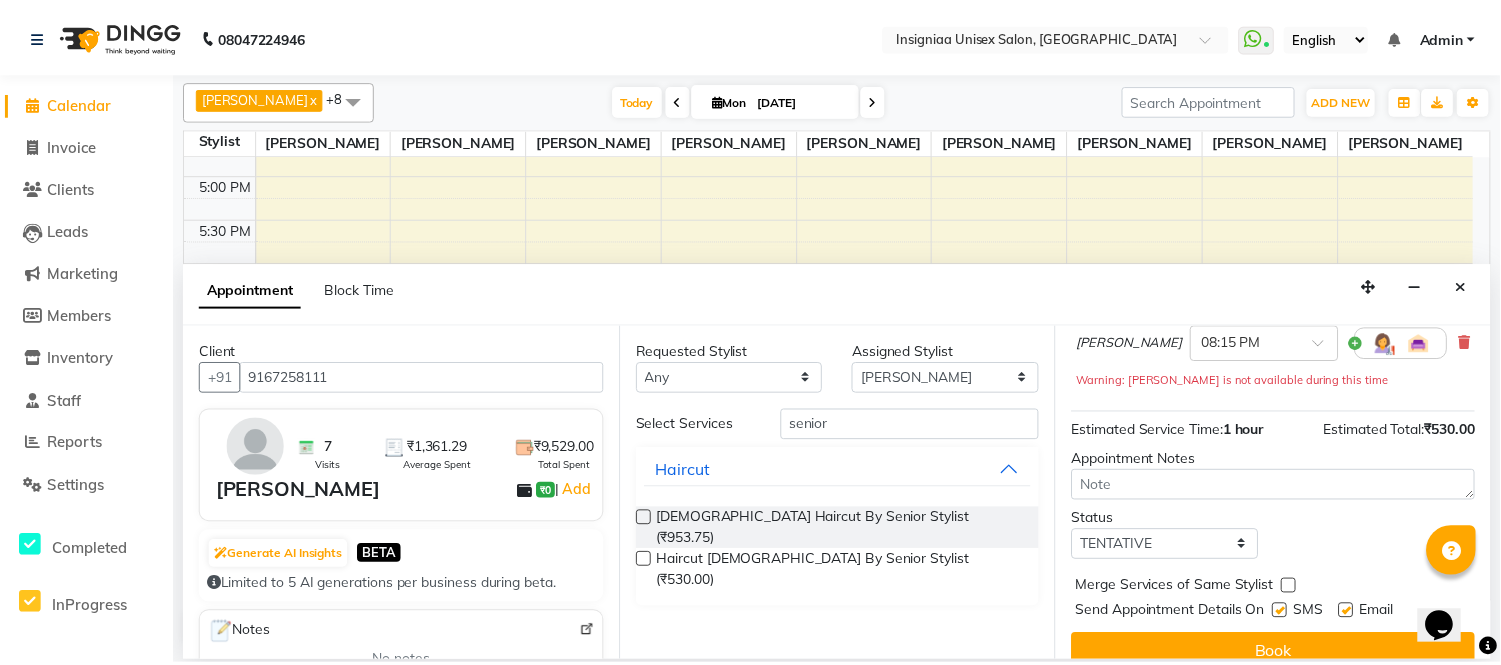 scroll, scrollTop: 212, scrollLeft: 0, axis: vertical 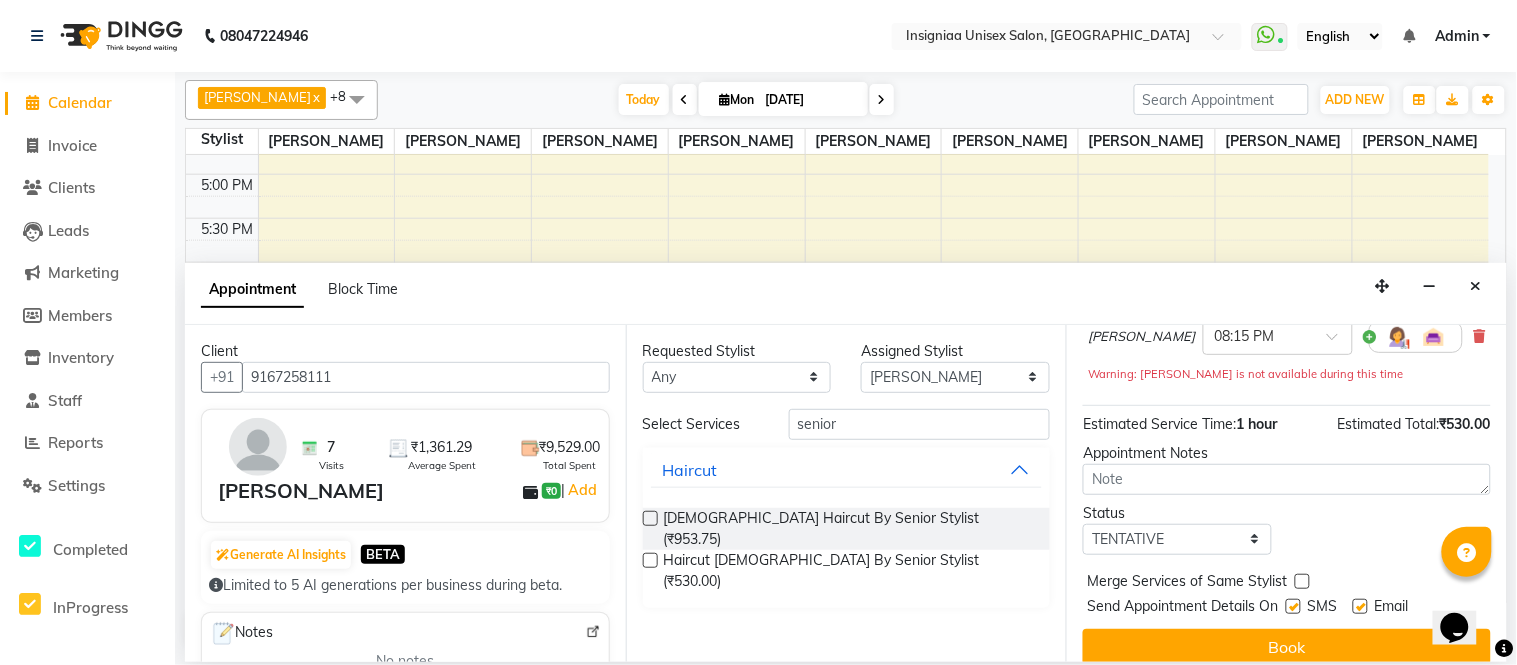 drag, startPoint x: 1364, startPoint y: 586, endPoint x: 1278, endPoint y: 590, distance: 86.09297 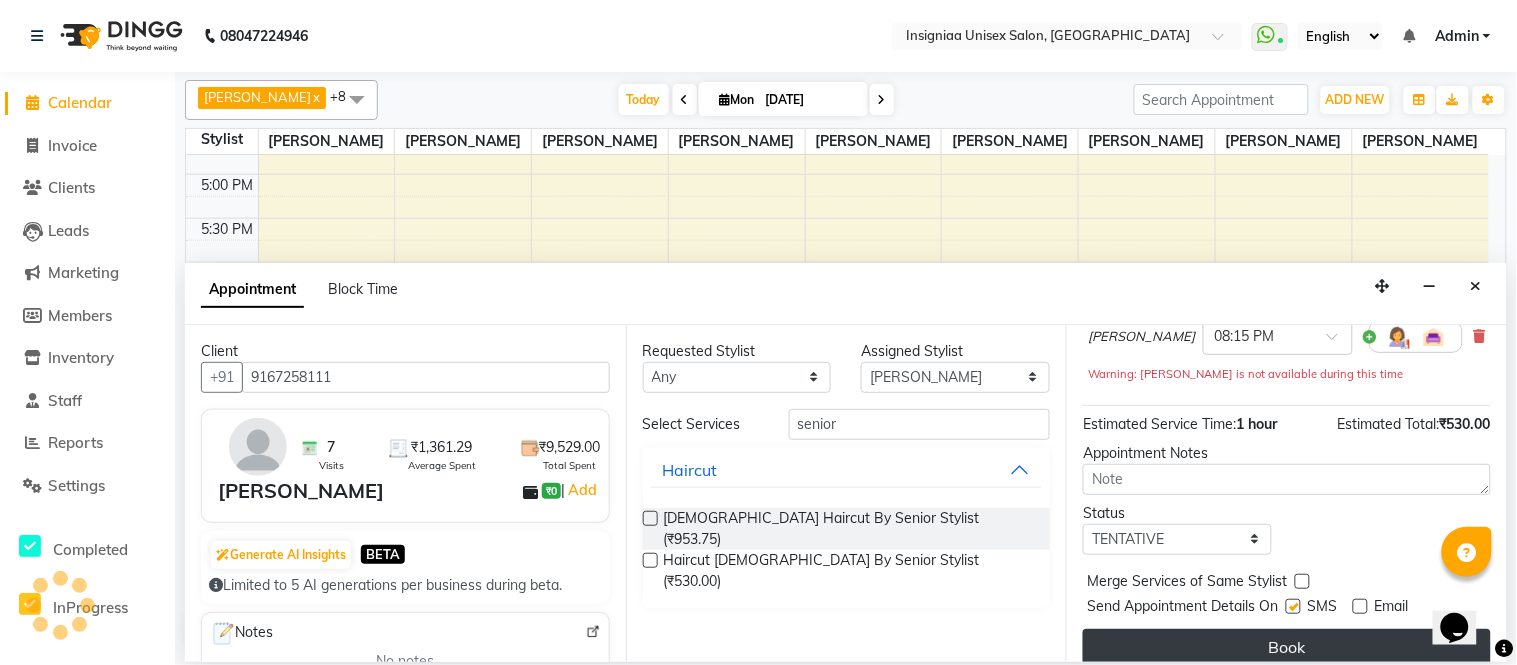 drag, startPoint x: 1302, startPoint y: 591, endPoint x: 1284, endPoint y: 620, distance: 34.132095 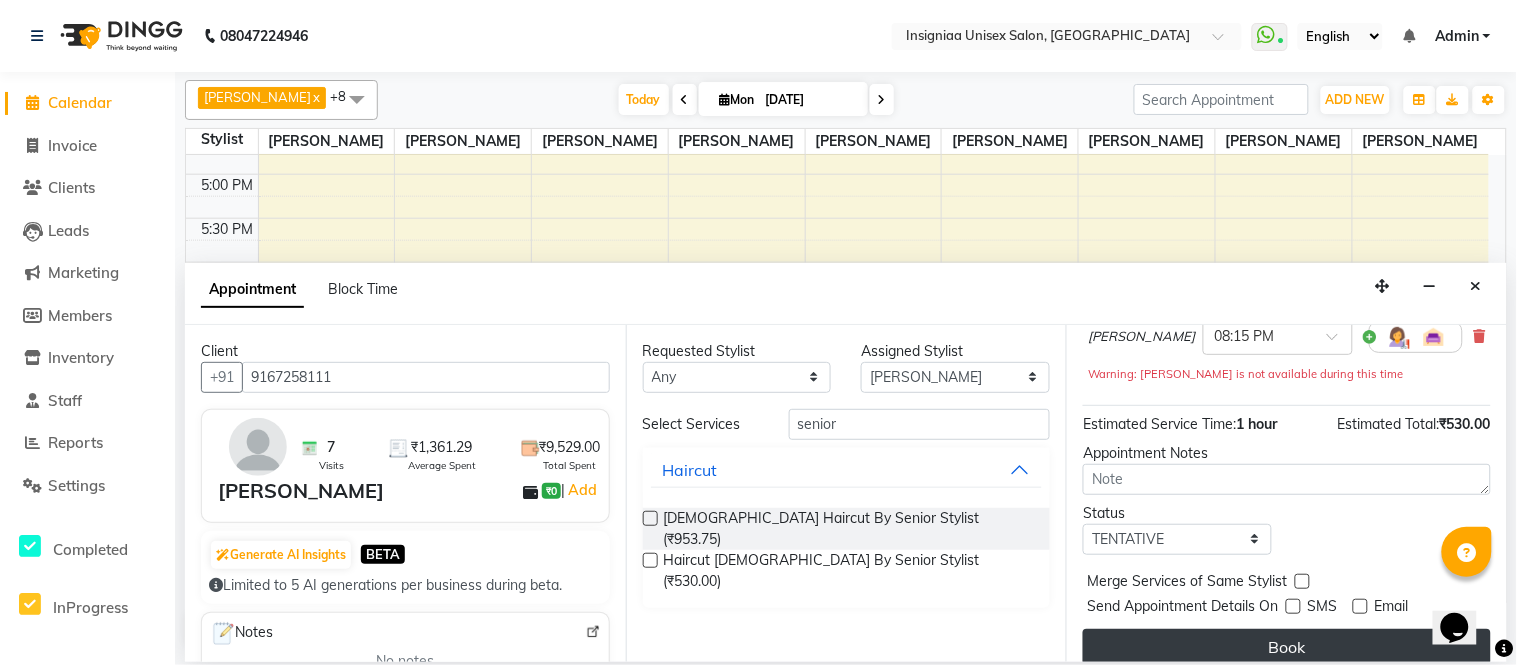 click on "Book" at bounding box center (1287, 647) 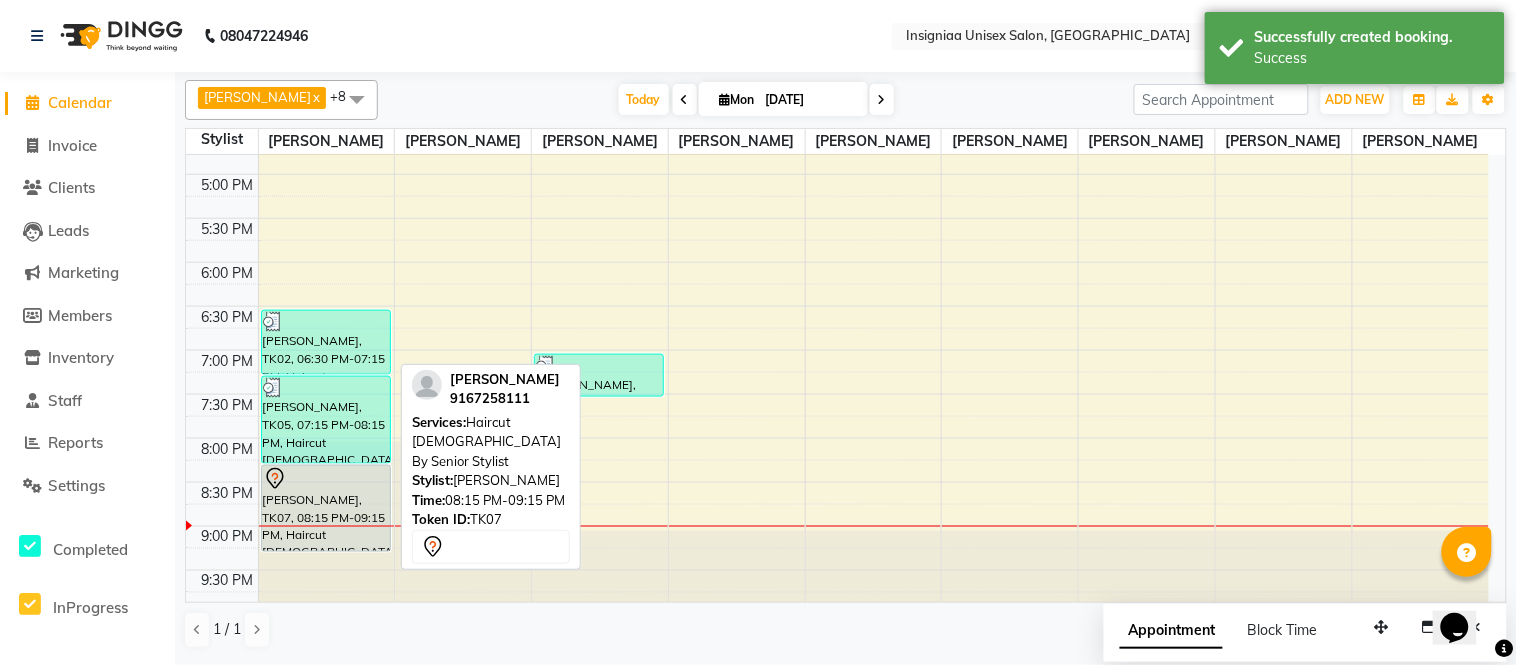click at bounding box center [326, 479] 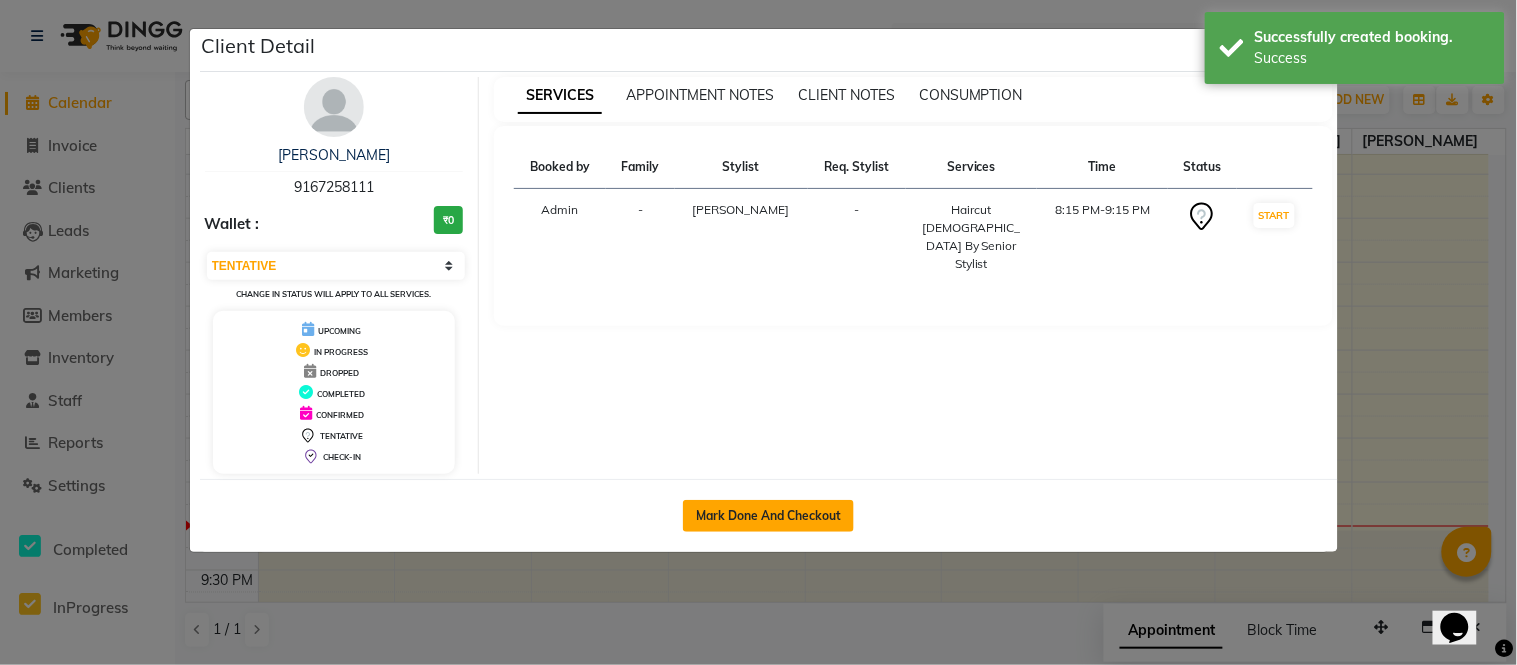 click on "Mark Done And Checkout" 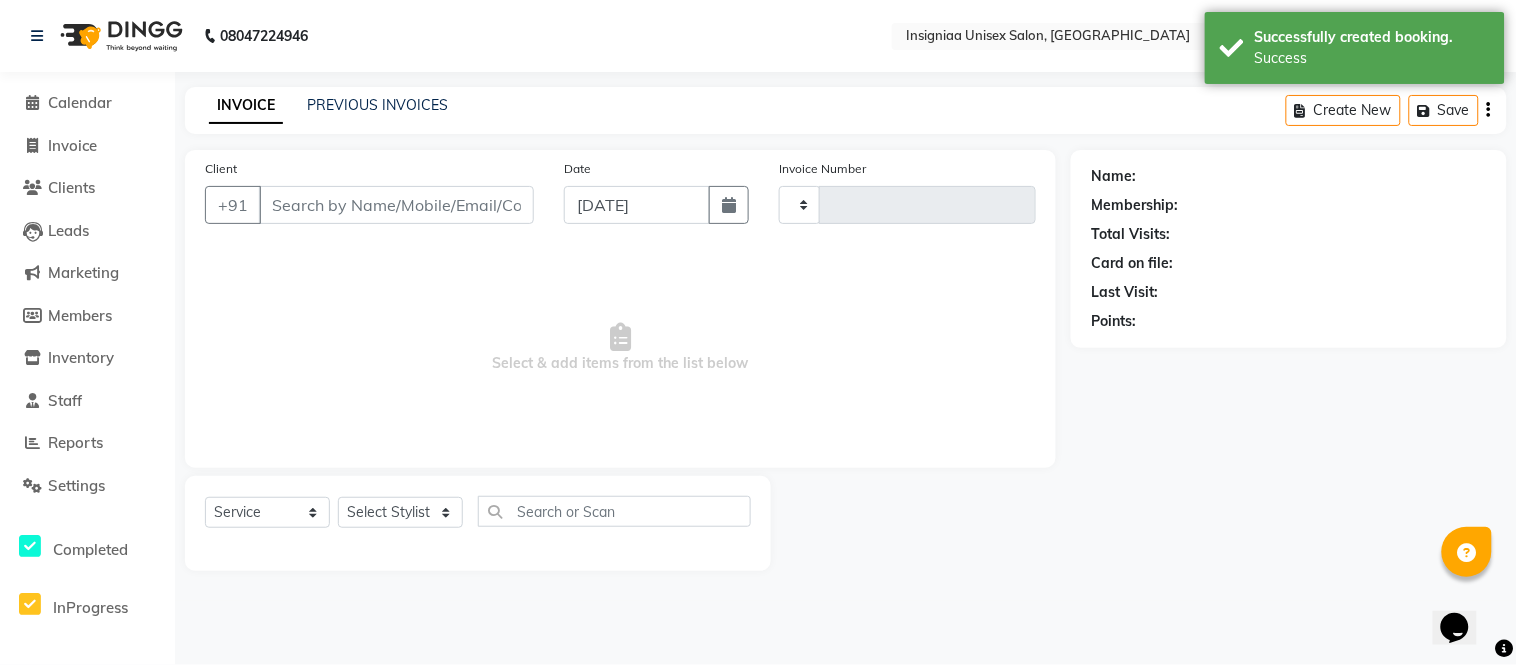 select on "3" 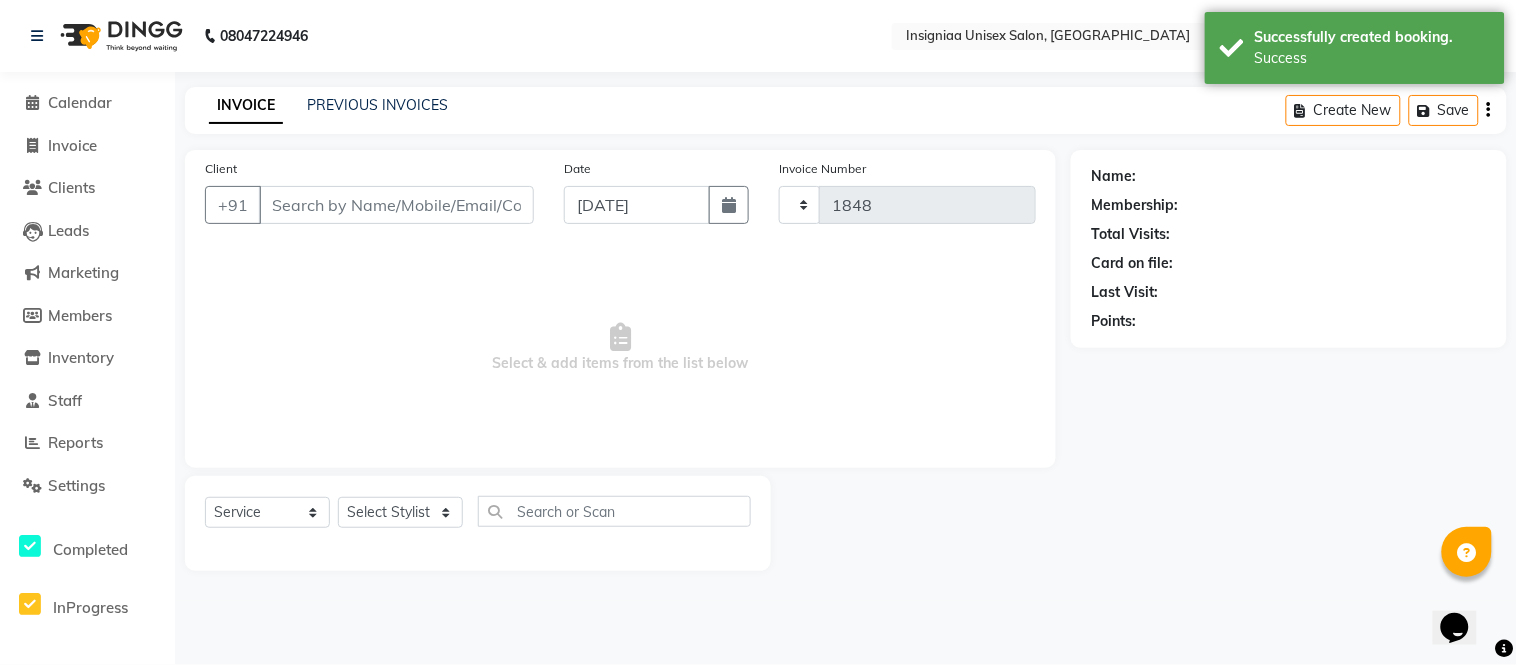 select on "6999" 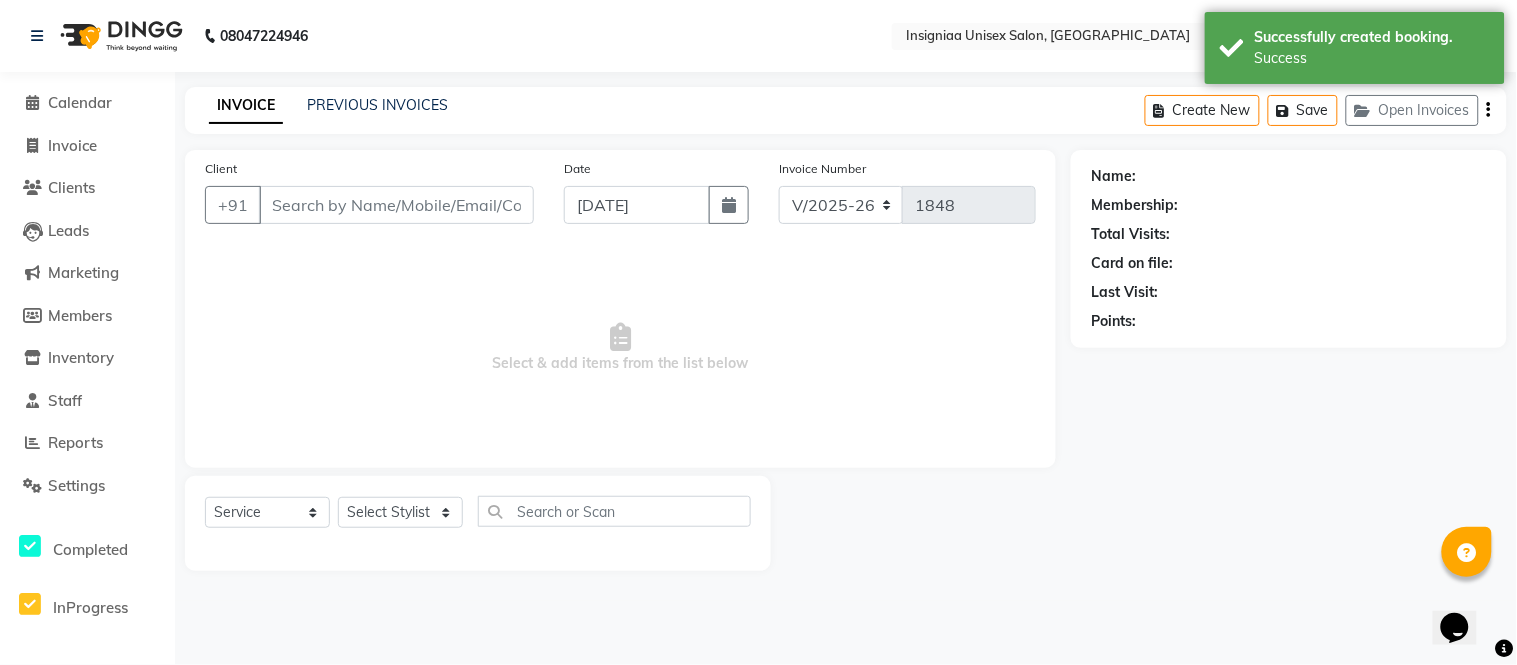 type on "9167258111" 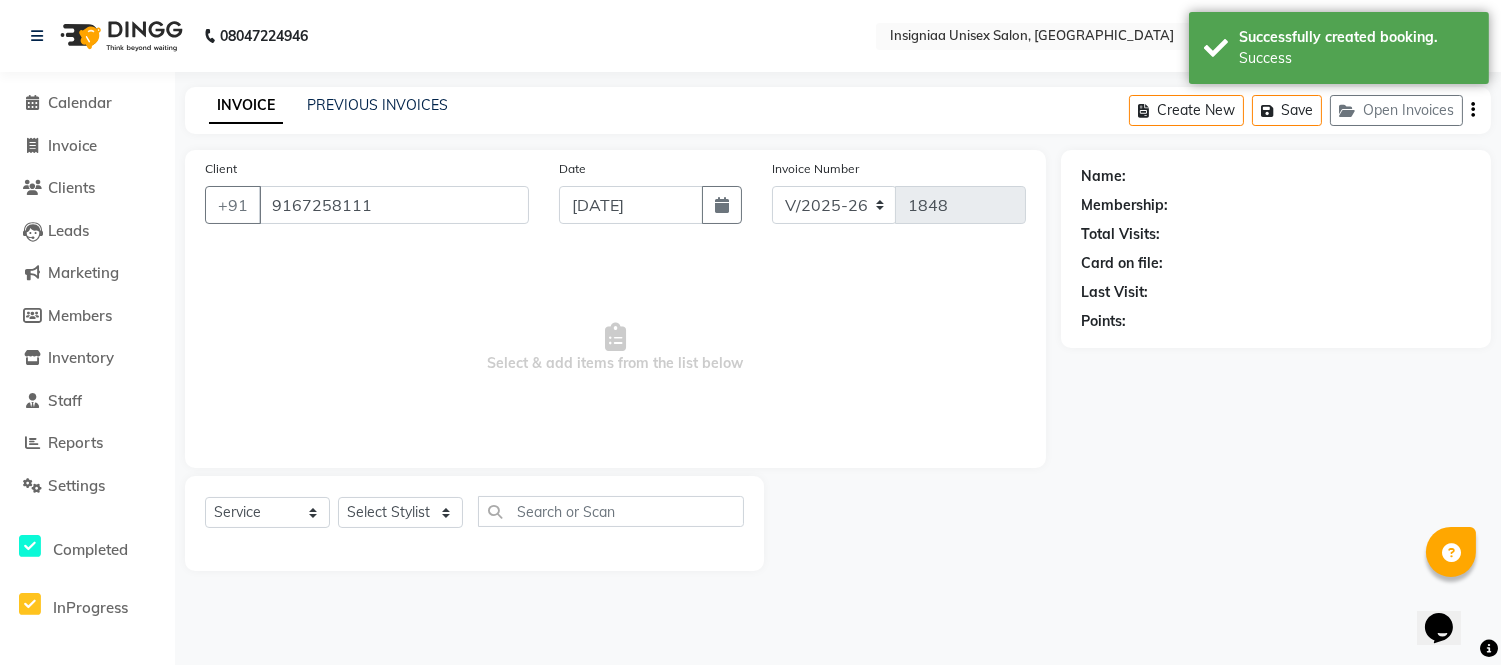 select on "58131" 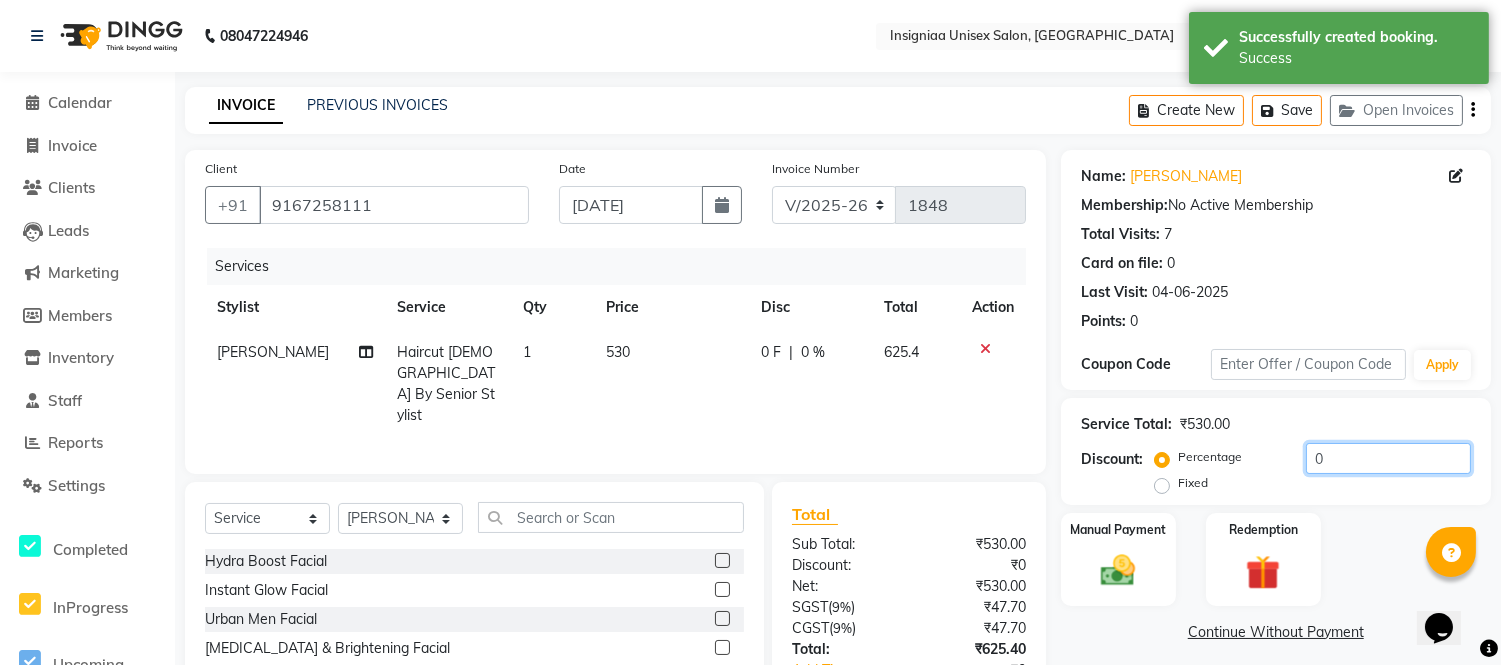 click on "0" 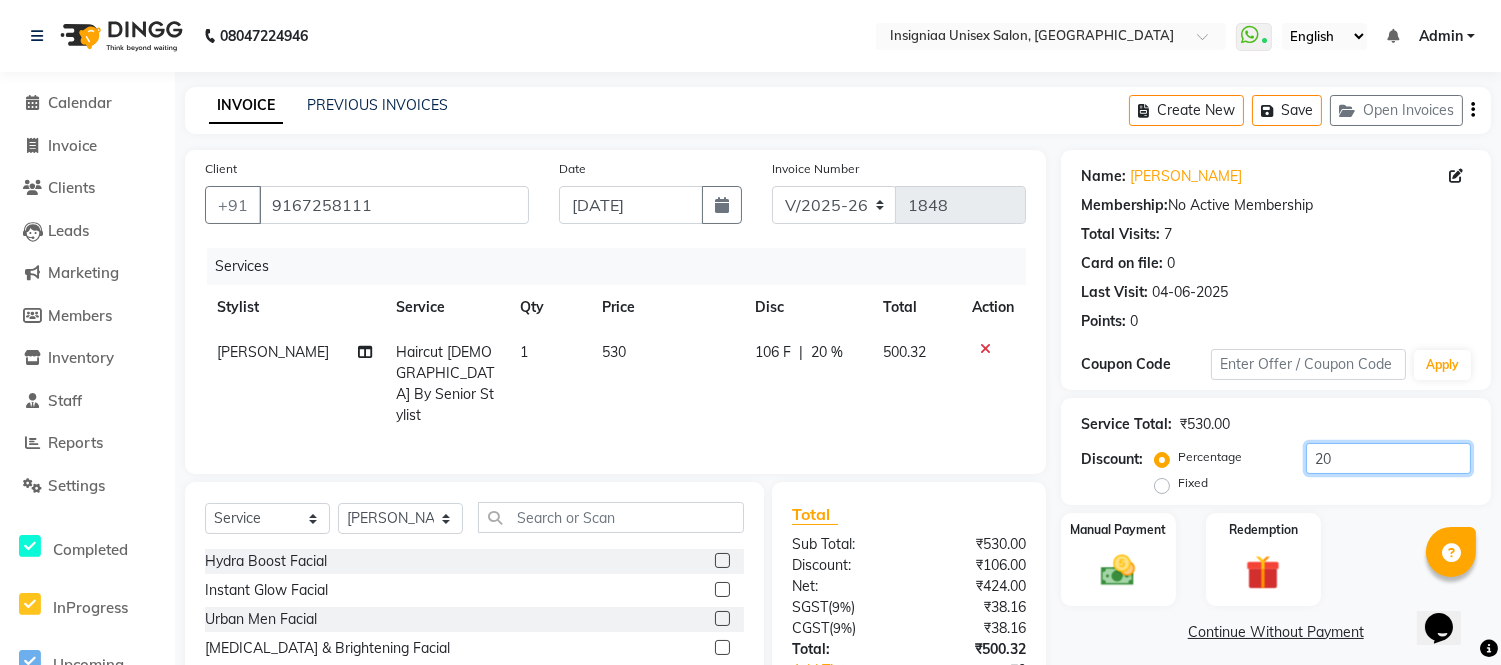scroll, scrollTop: 155, scrollLeft: 0, axis: vertical 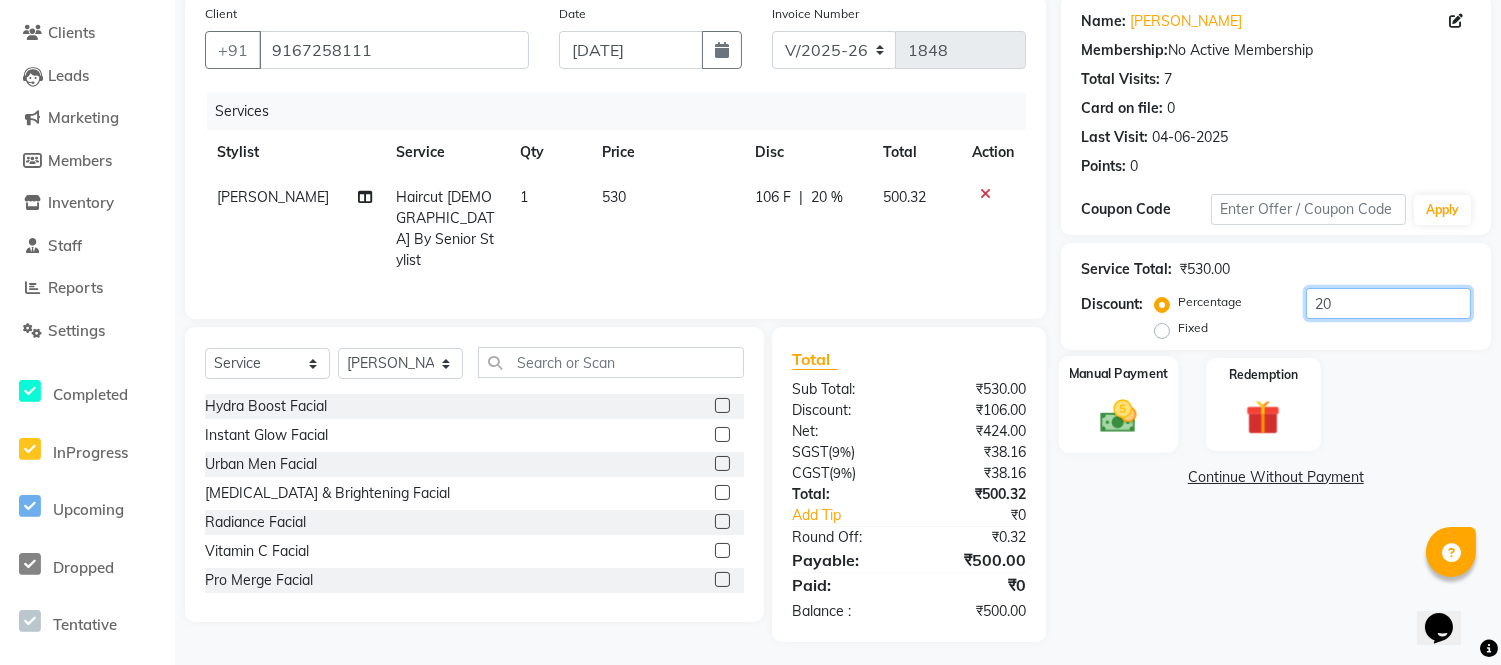type on "20" 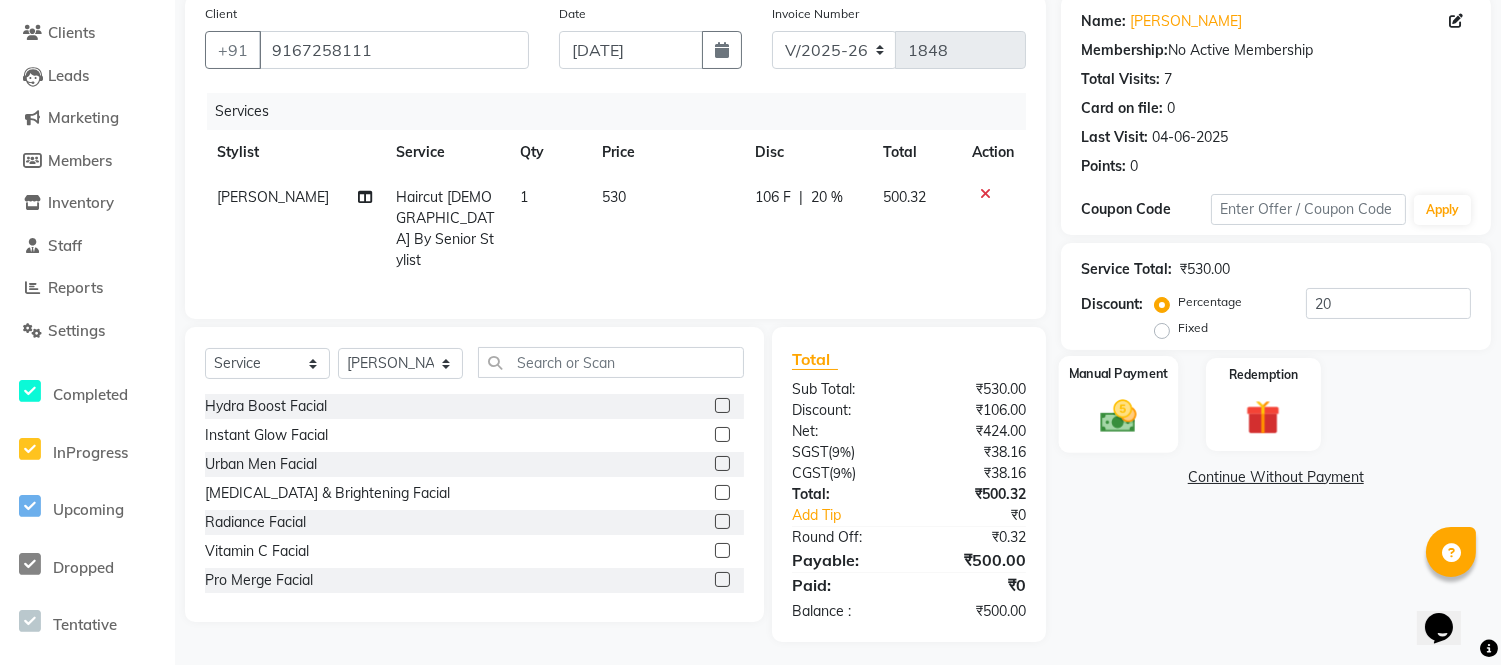 click on "Manual Payment" 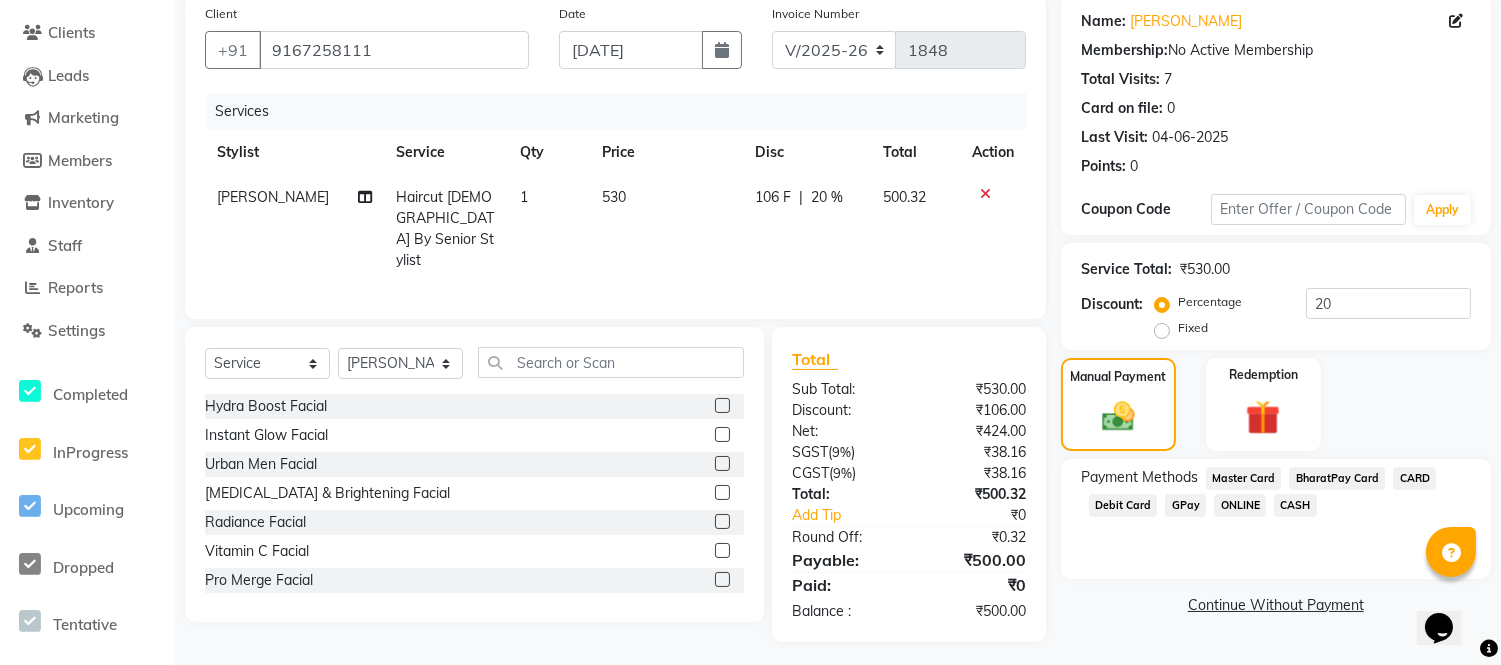 click on "GPay" 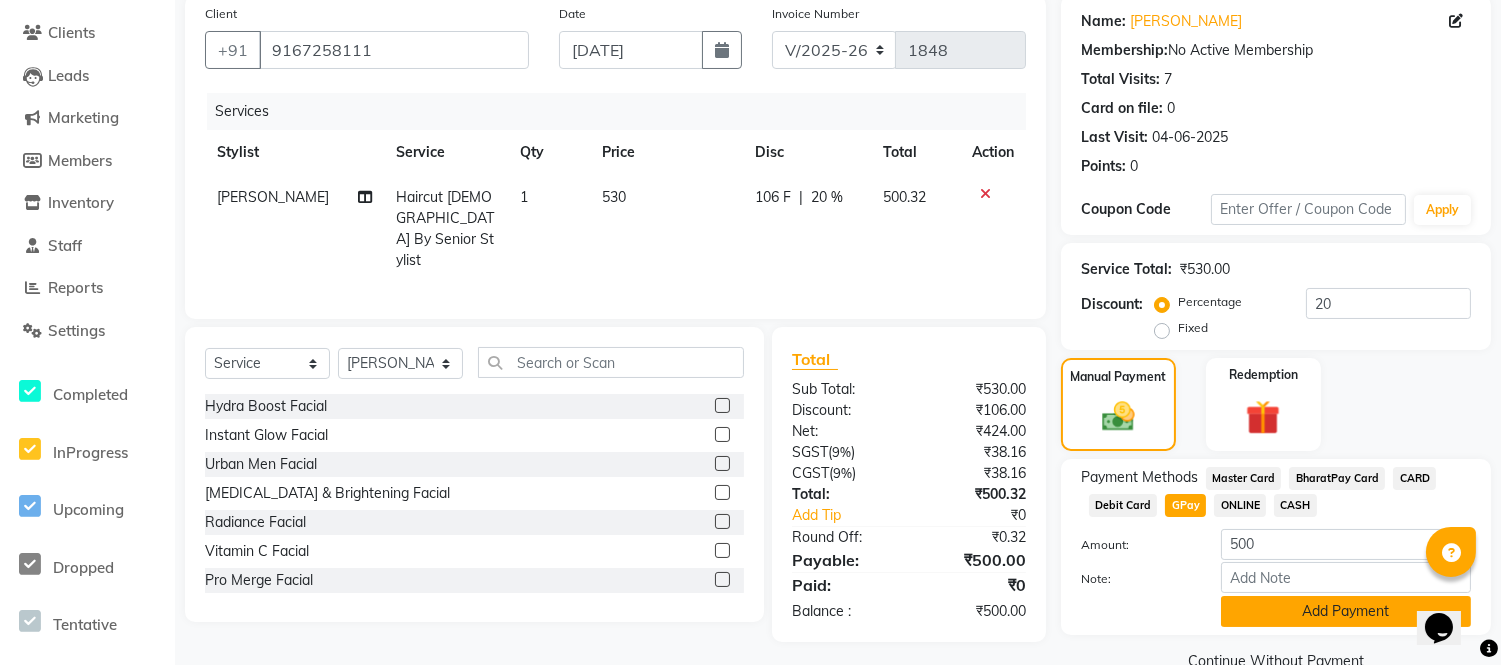 click on "Add Payment" 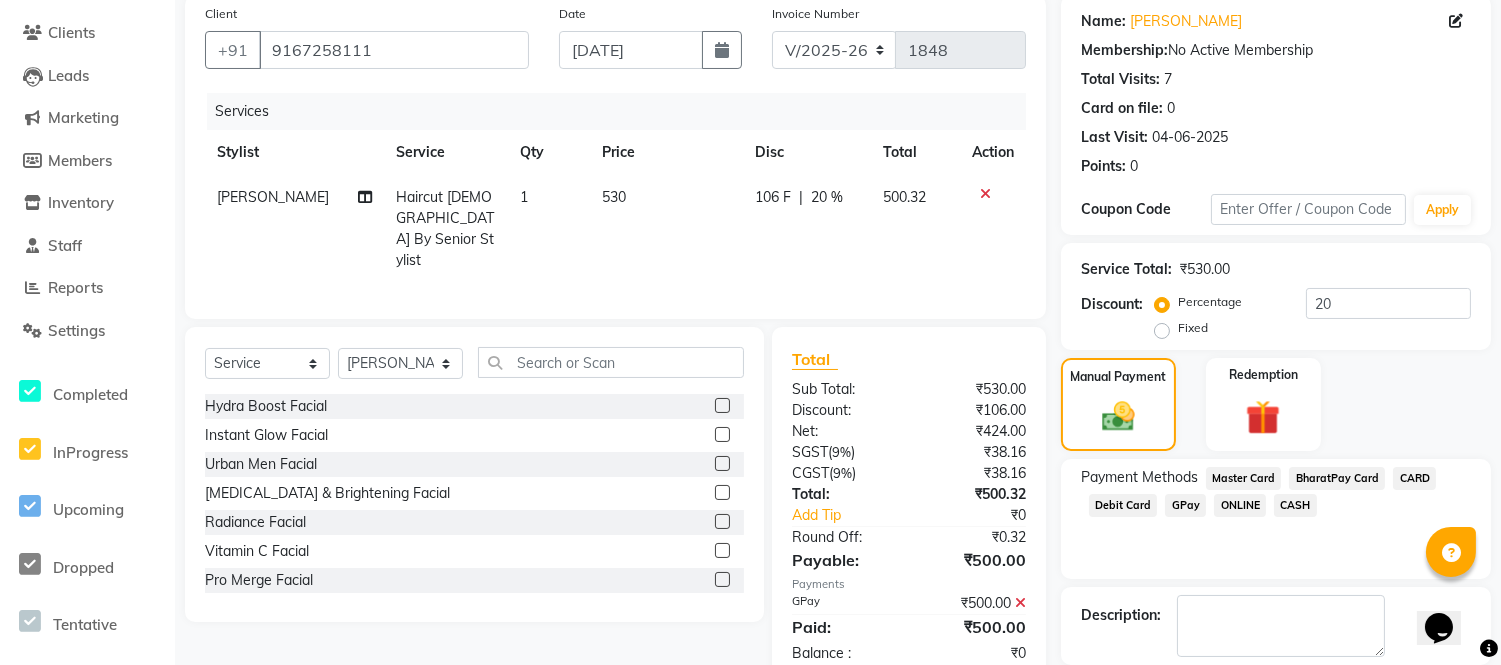 scroll, scrollTop: 252, scrollLeft: 0, axis: vertical 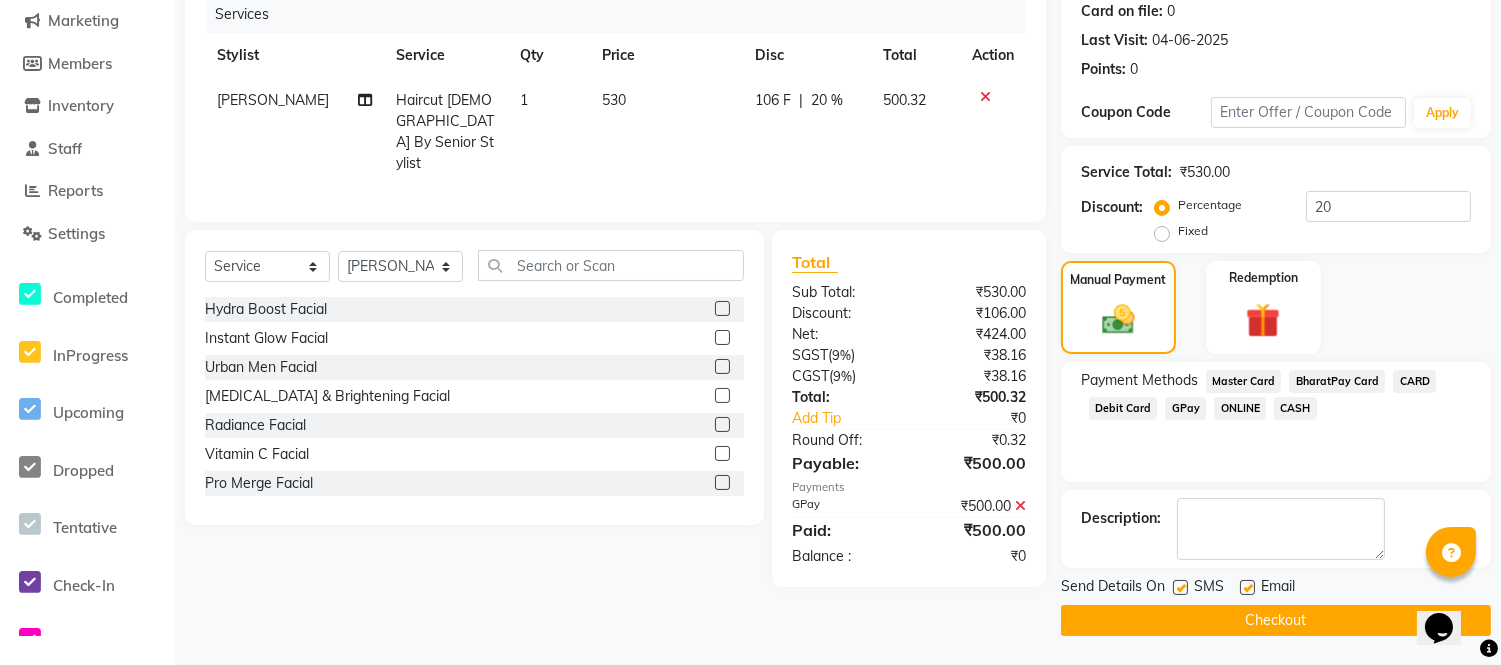 click 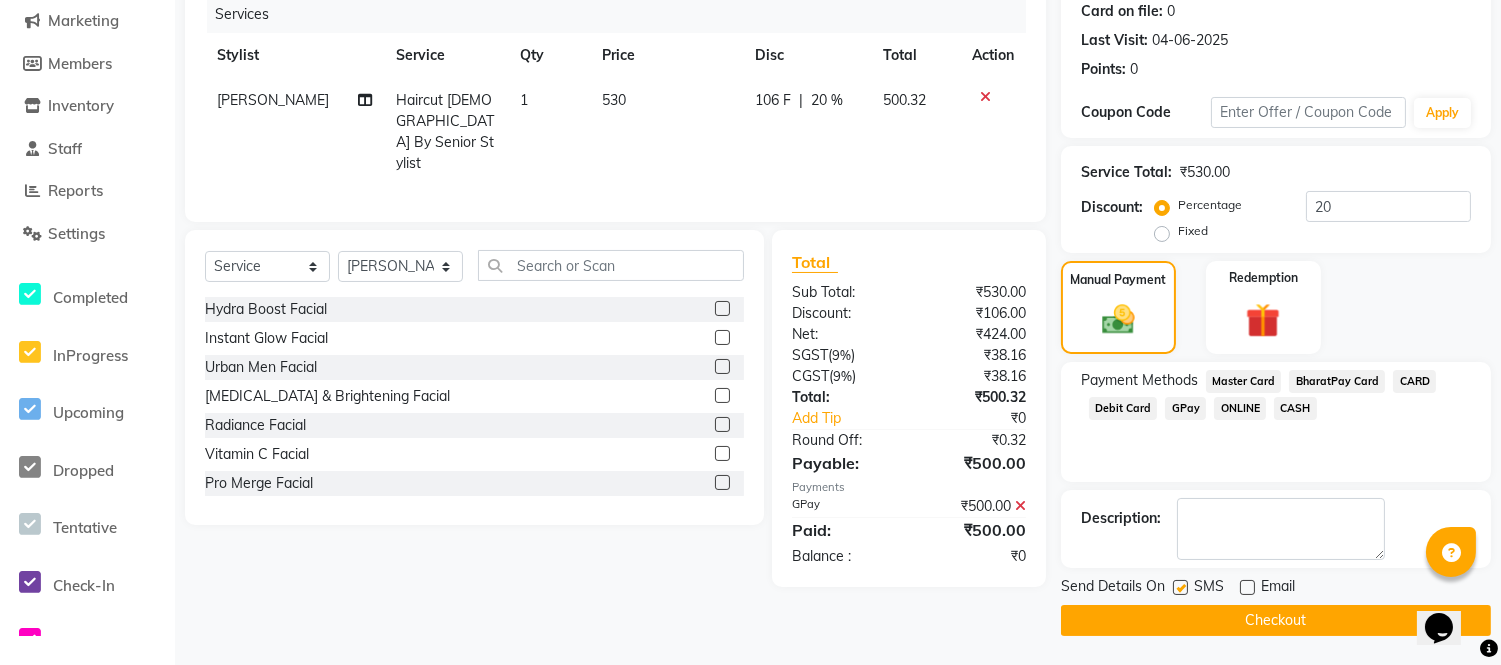 click 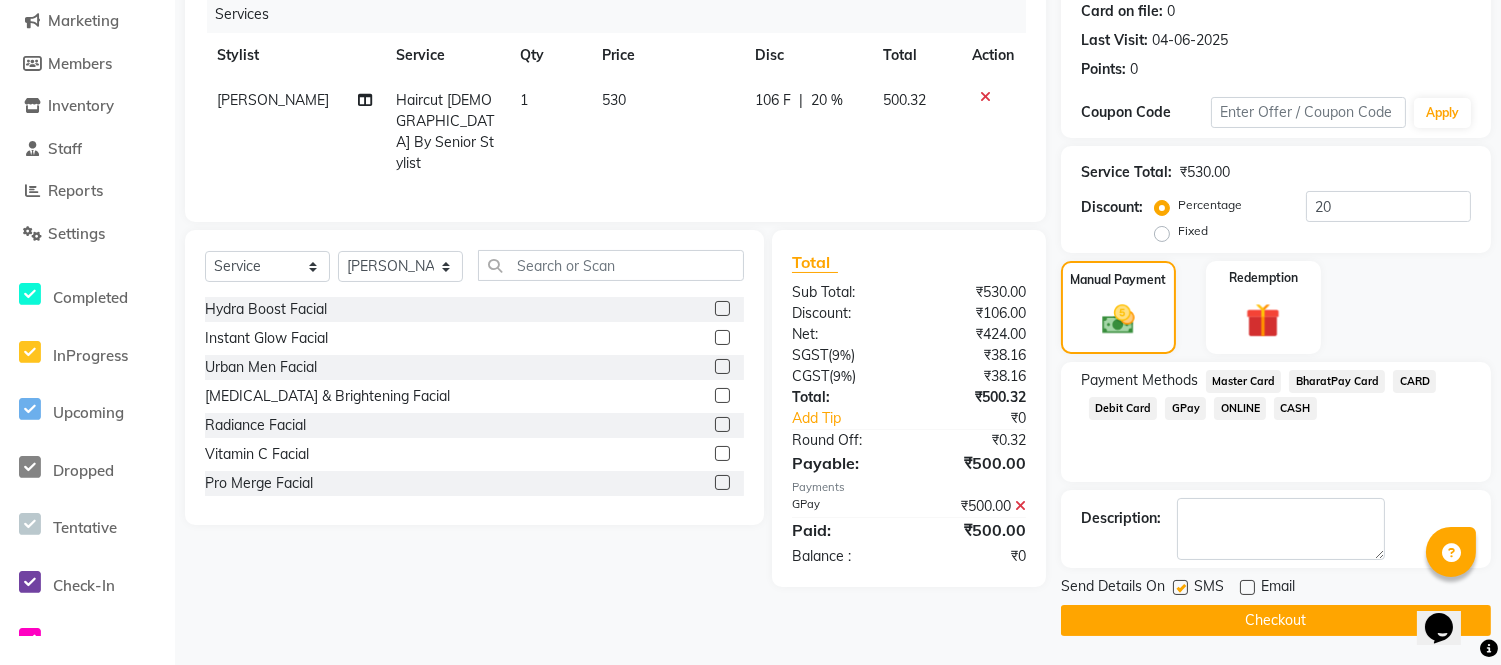 click at bounding box center (1179, 588) 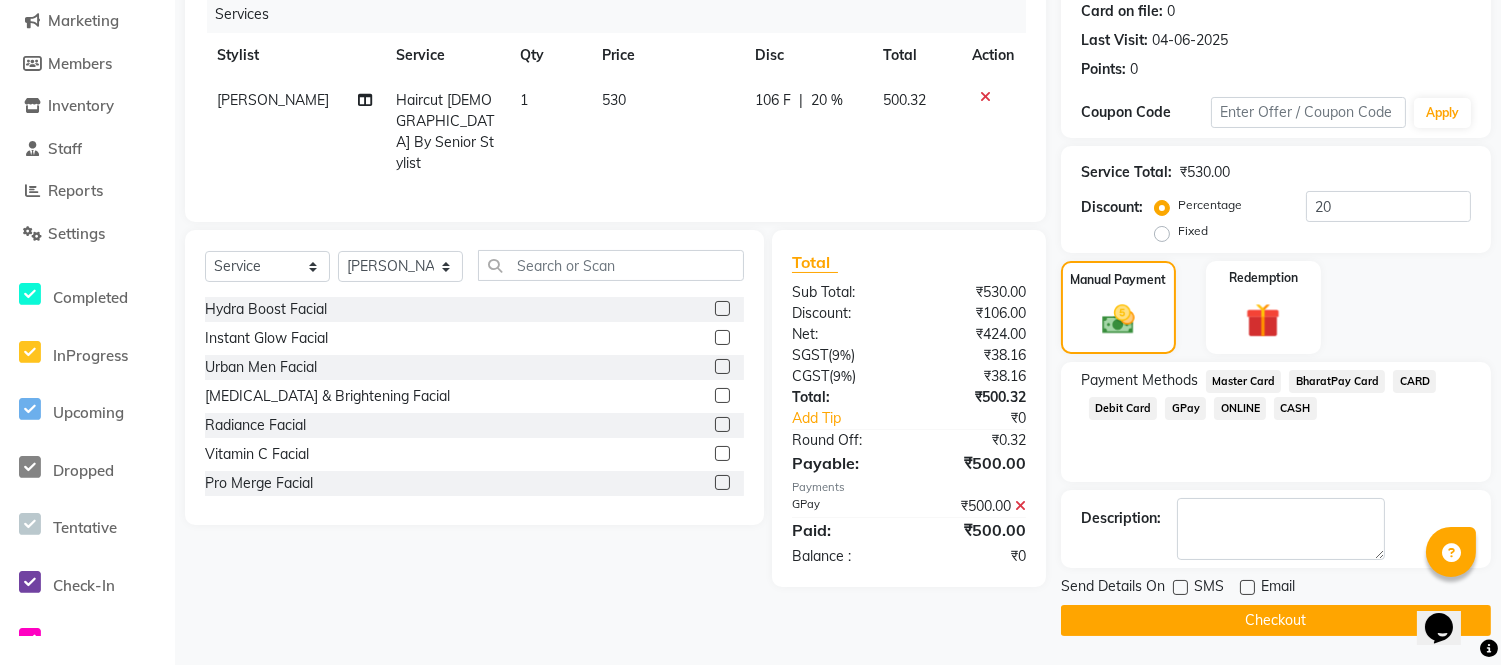click on "Checkout" 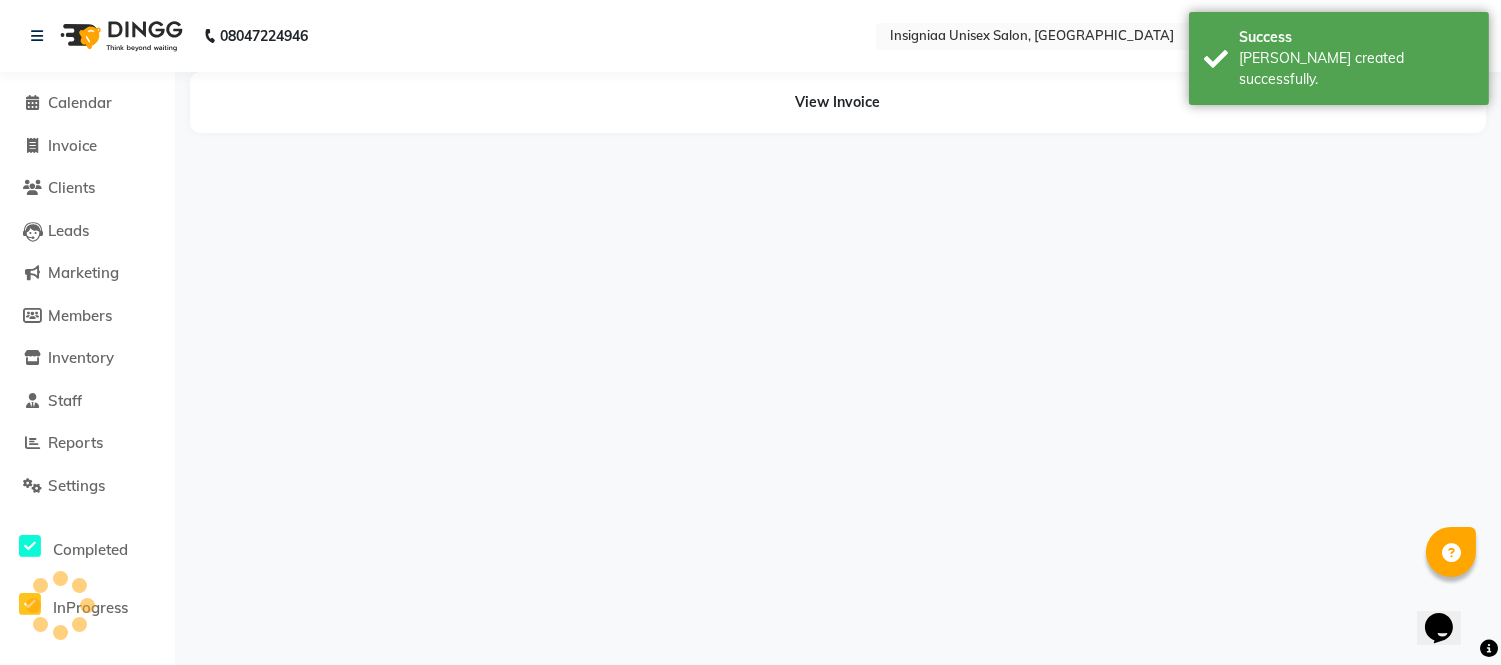scroll, scrollTop: 0, scrollLeft: 0, axis: both 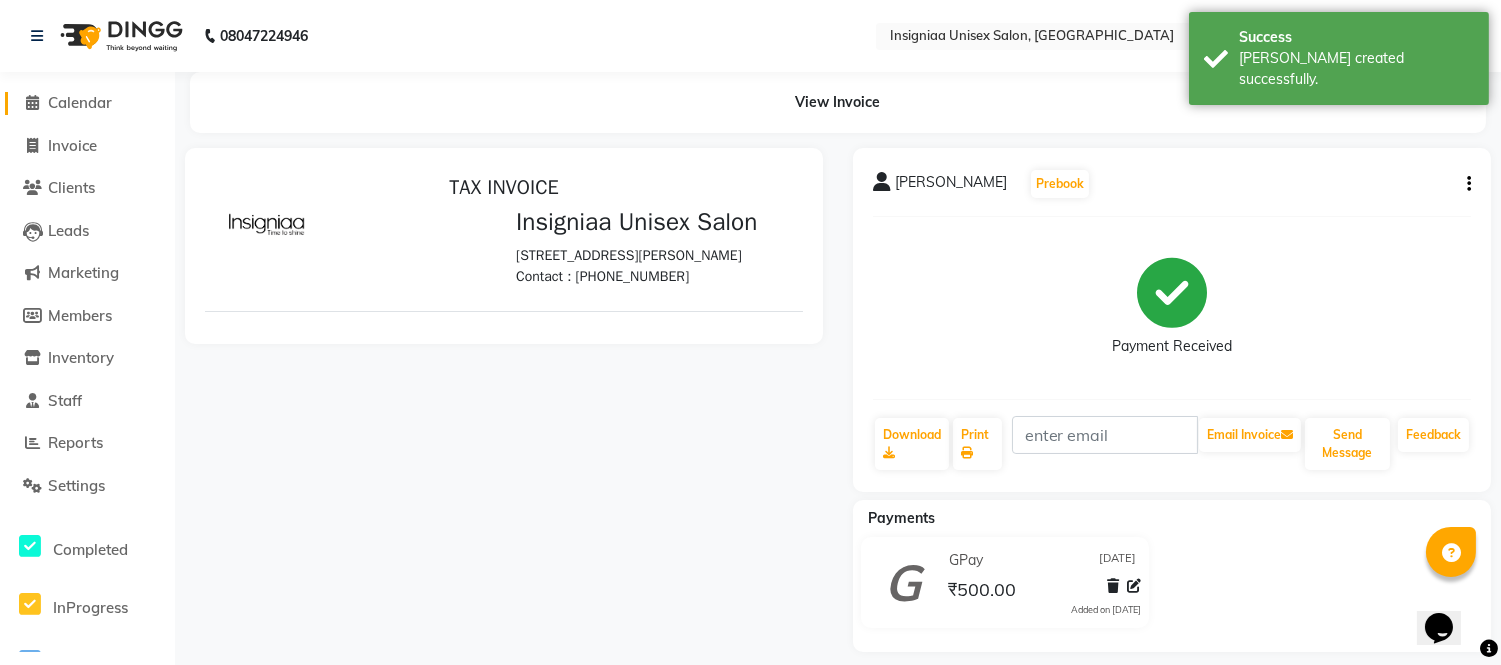 click on "Calendar" 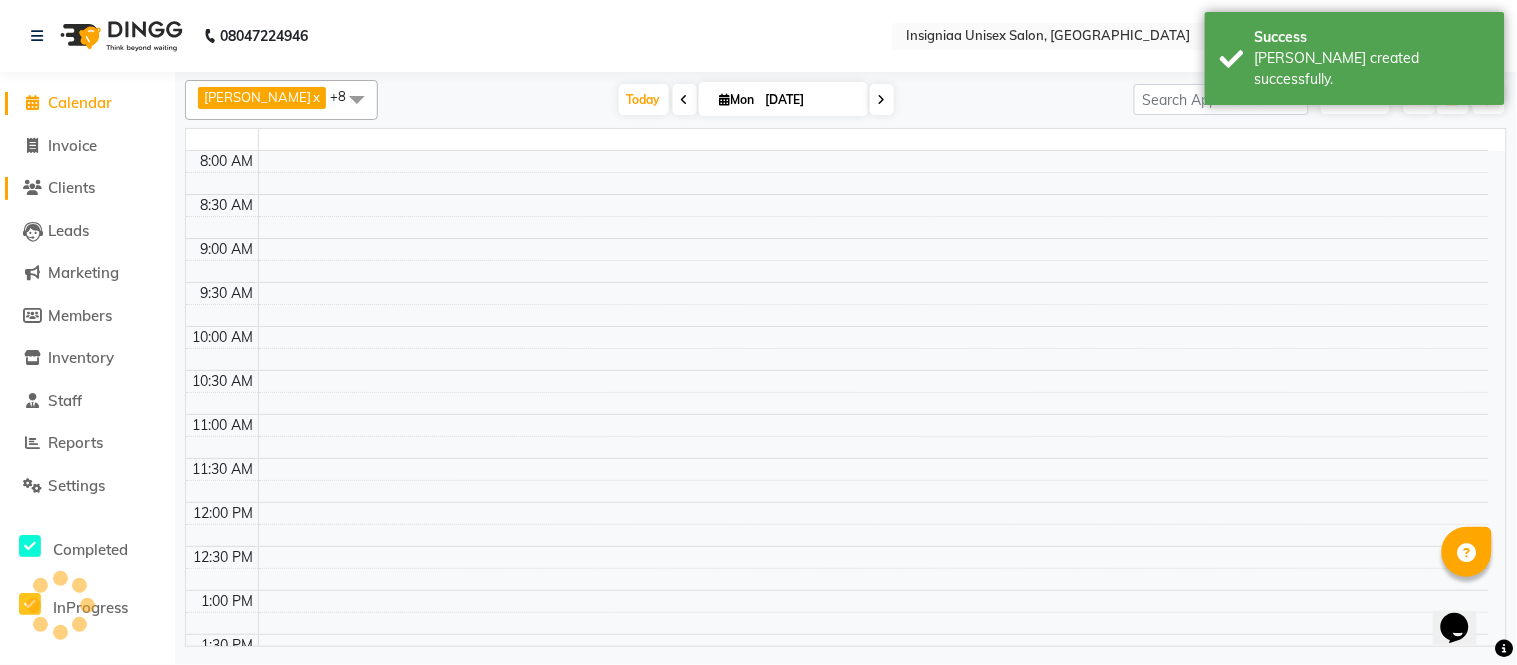 scroll, scrollTop: 0, scrollLeft: 0, axis: both 